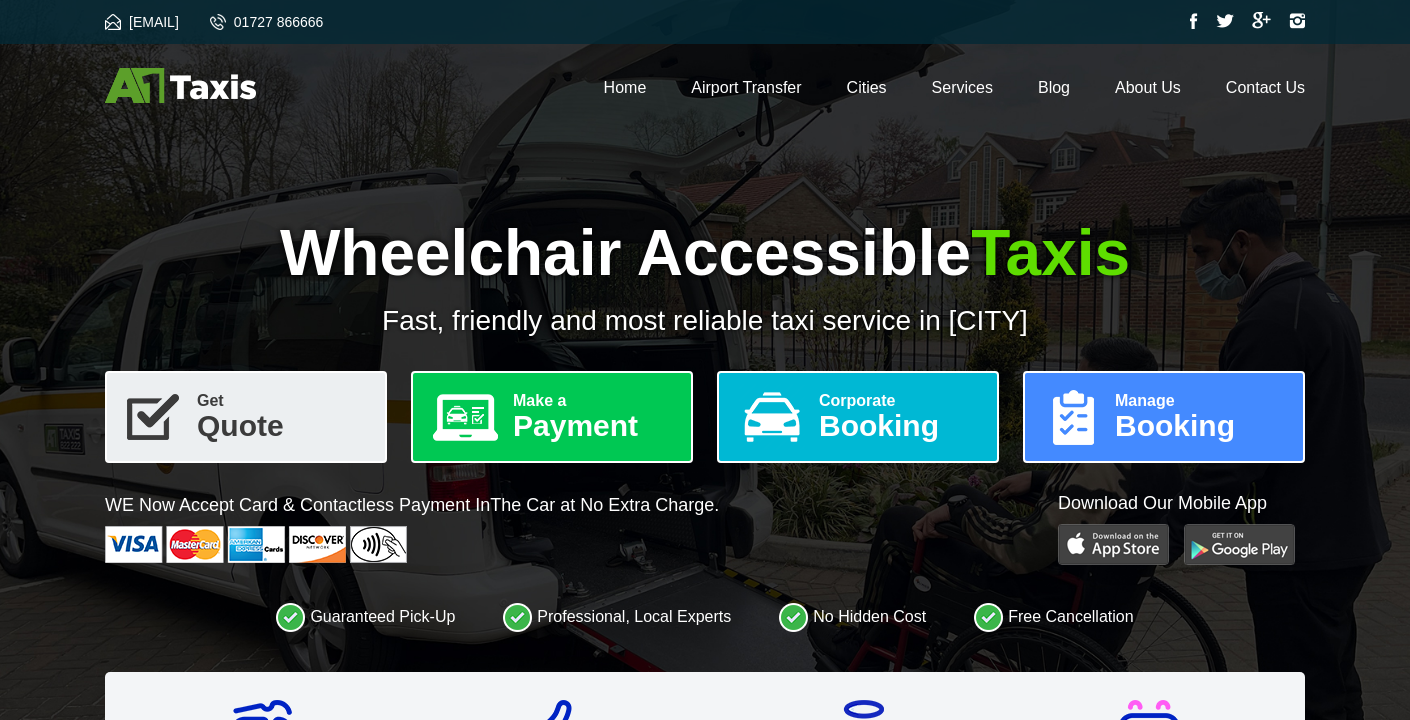 scroll, scrollTop: 0, scrollLeft: 0, axis: both 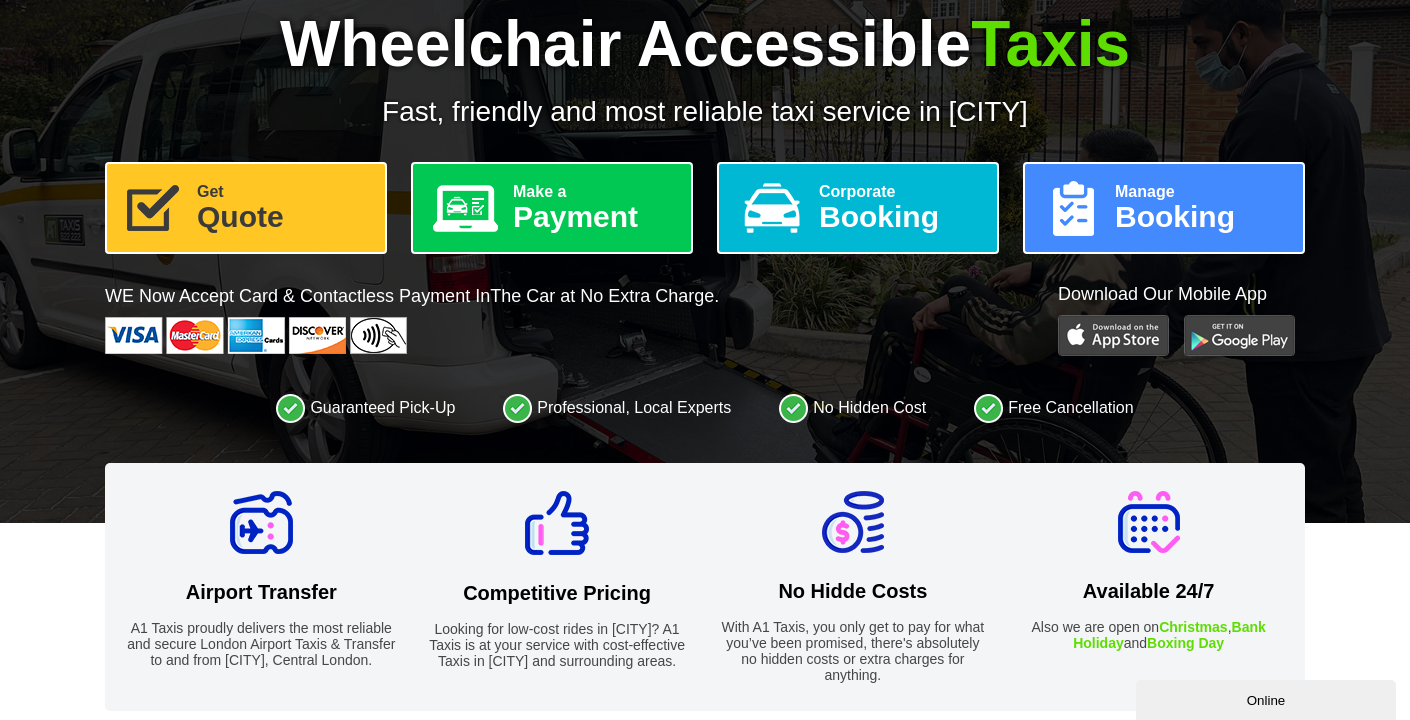 click on "Get" at bounding box center (283, 192) 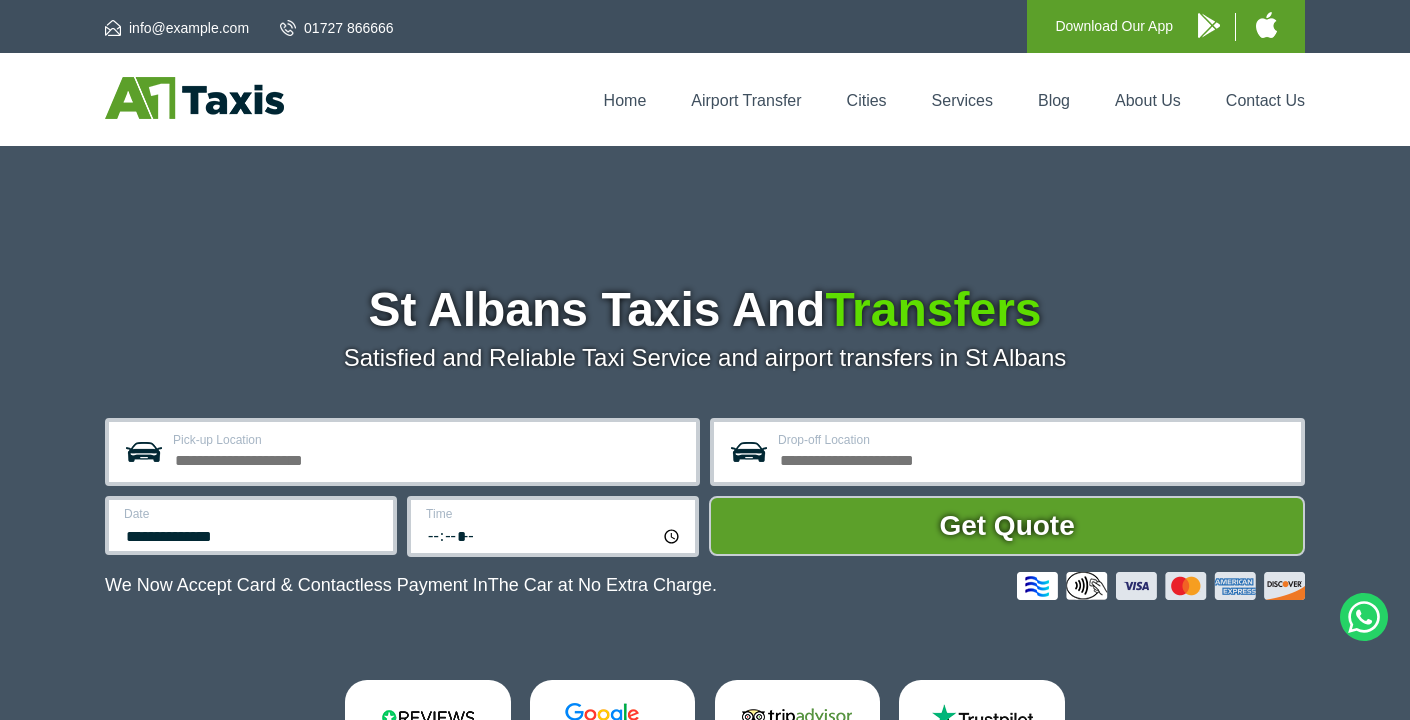 scroll, scrollTop: 0, scrollLeft: 0, axis: both 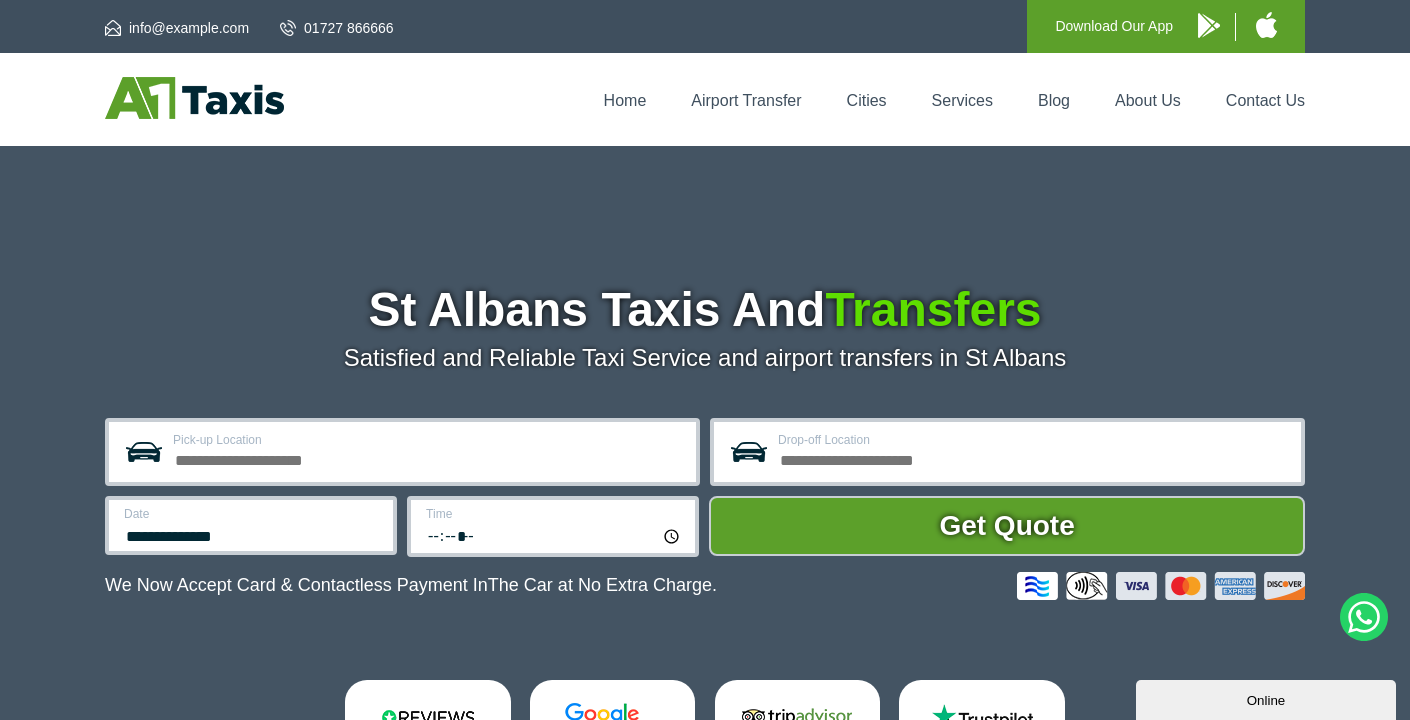 click on "Pick-up Location" at bounding box center [428, 458] 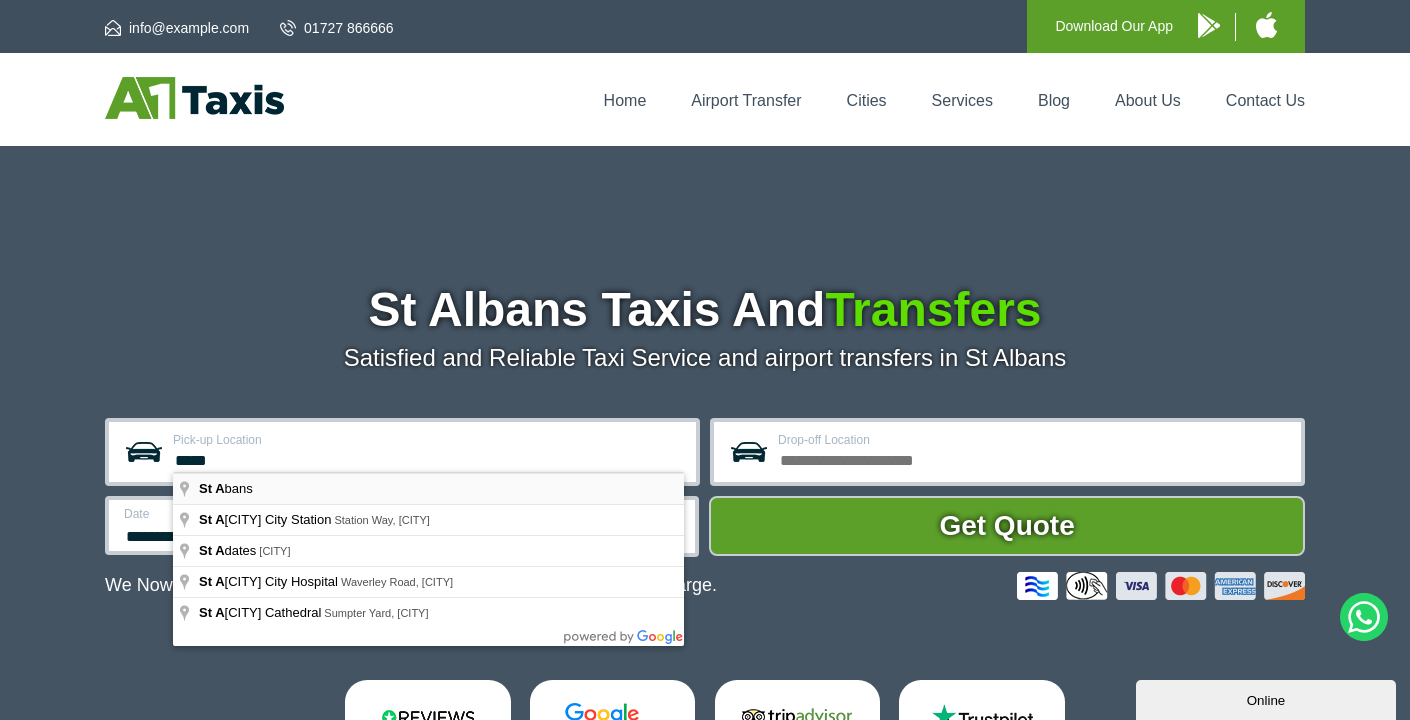 type on "**********" 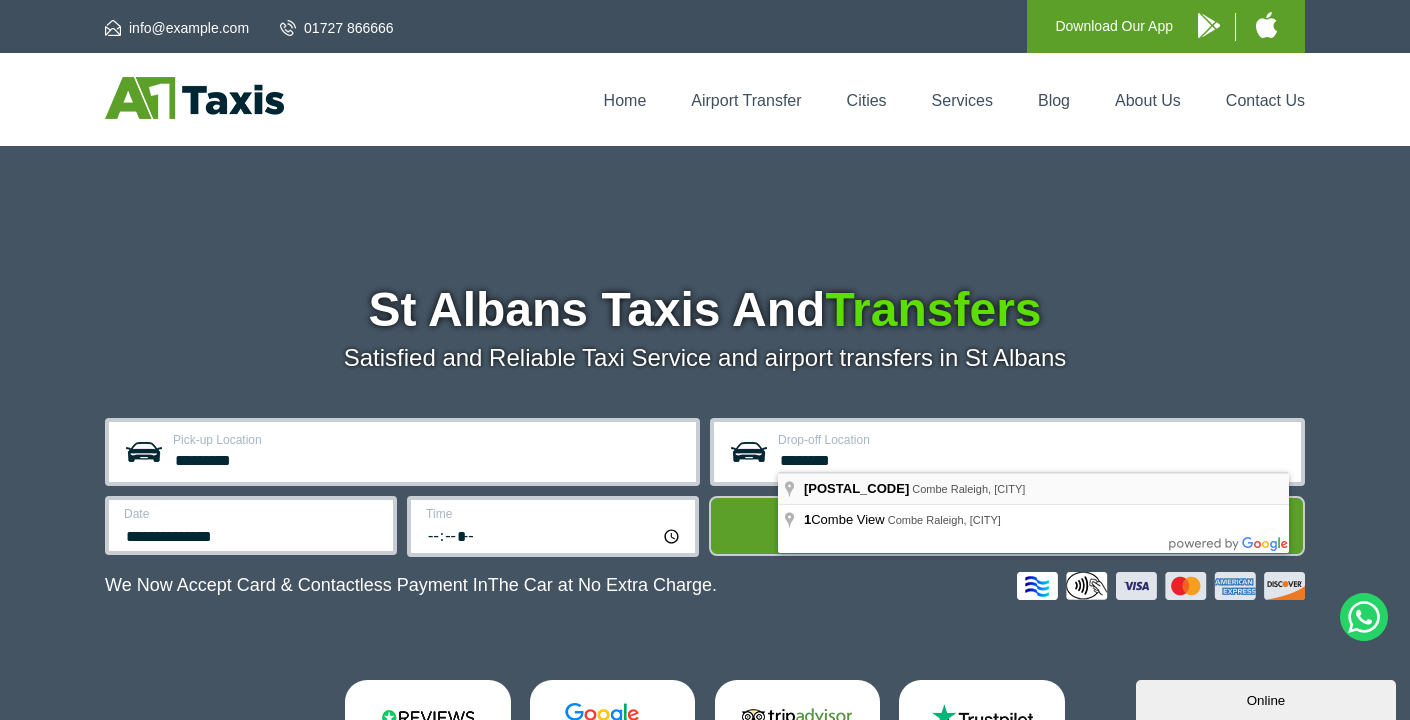 type on "**********" 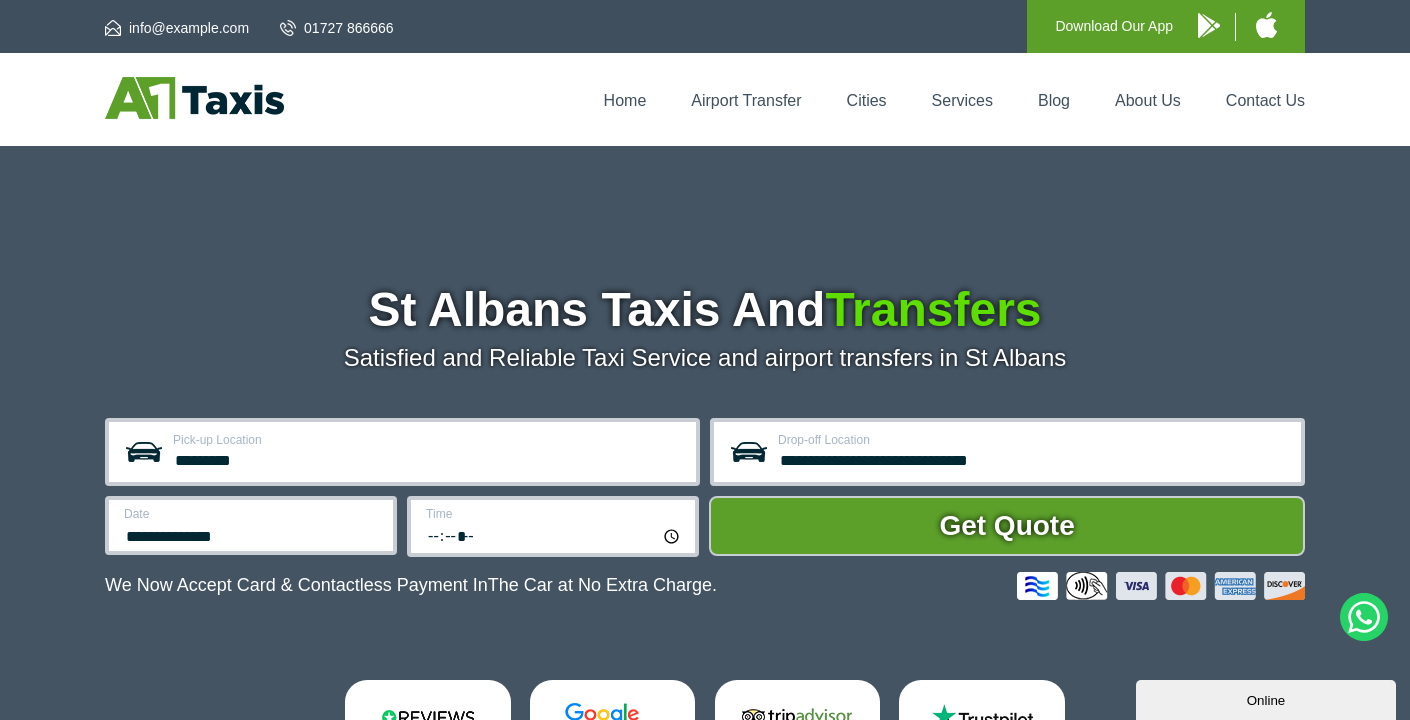 scroll, scrollTop: 114, scrollLeft: 0, axis: vertical 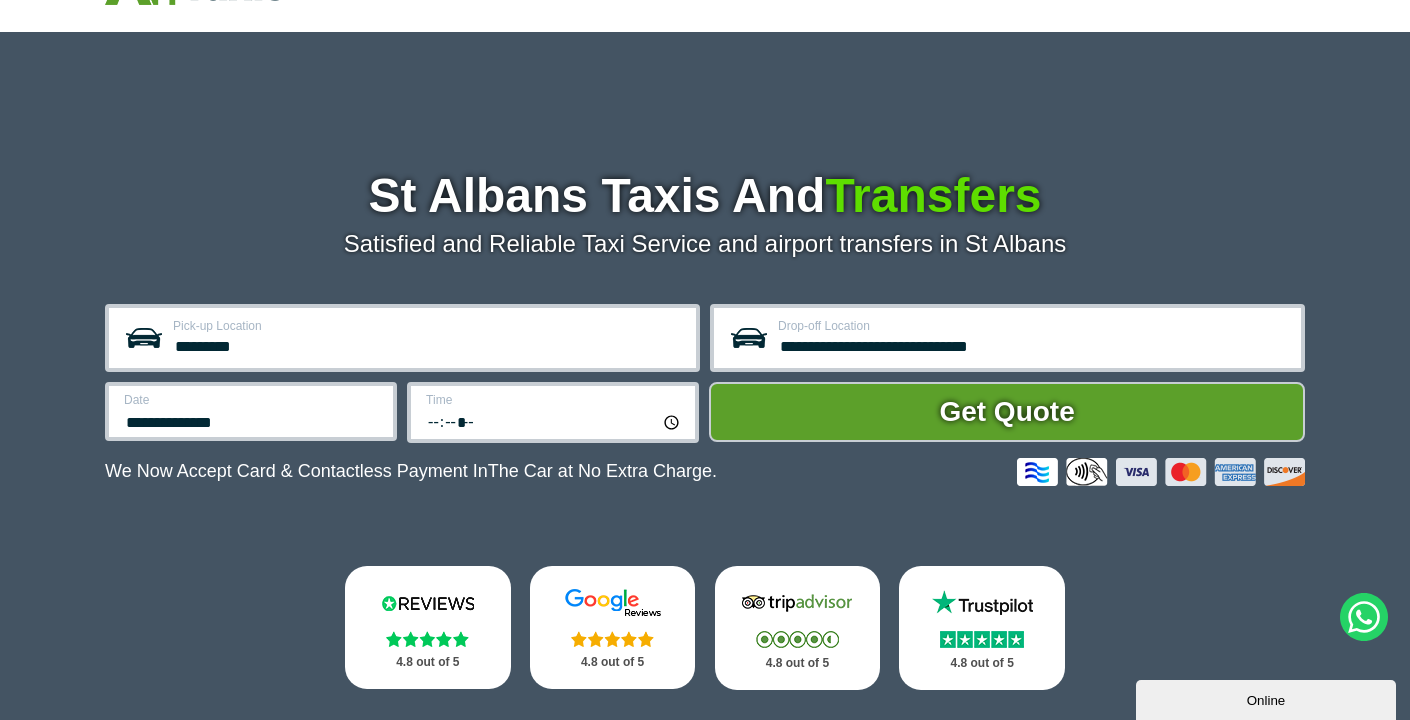 click on "**********" at bounding box center (251, 411) 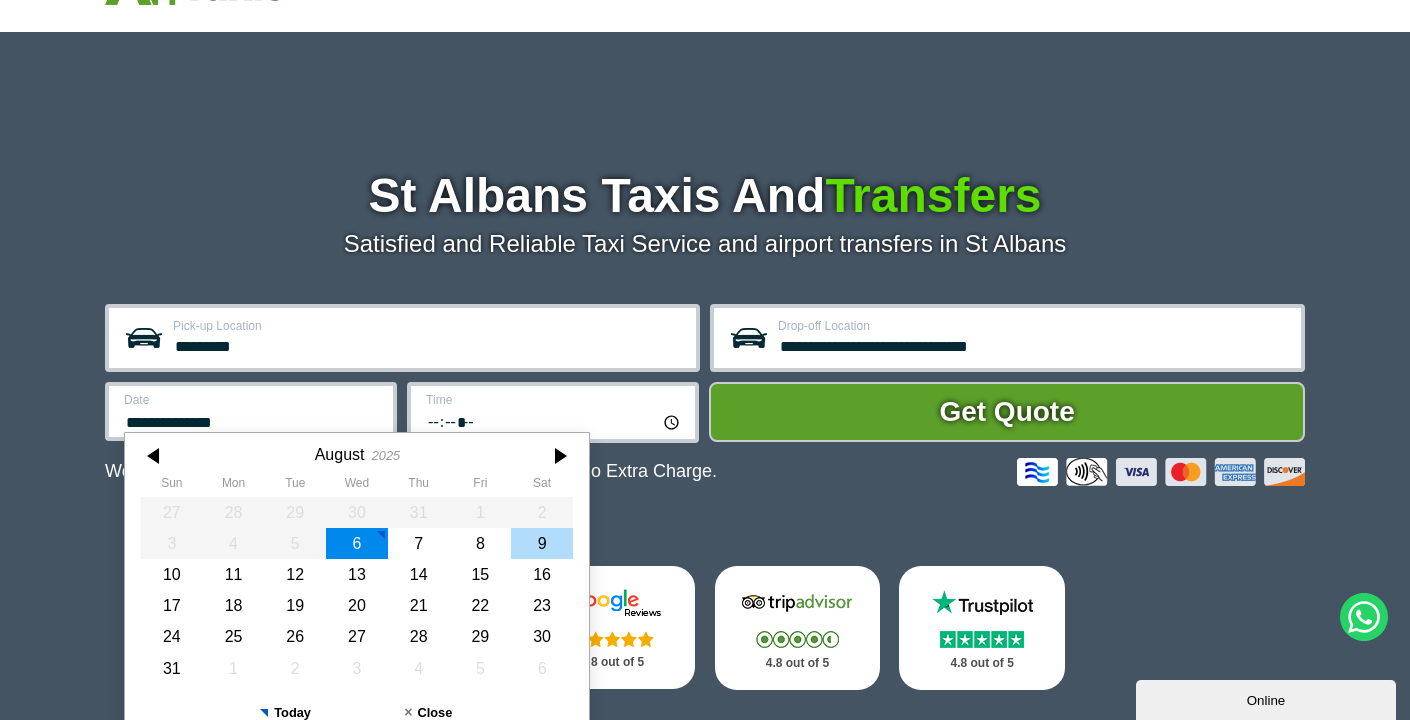 click on "9" at bounding box center (542, 543) 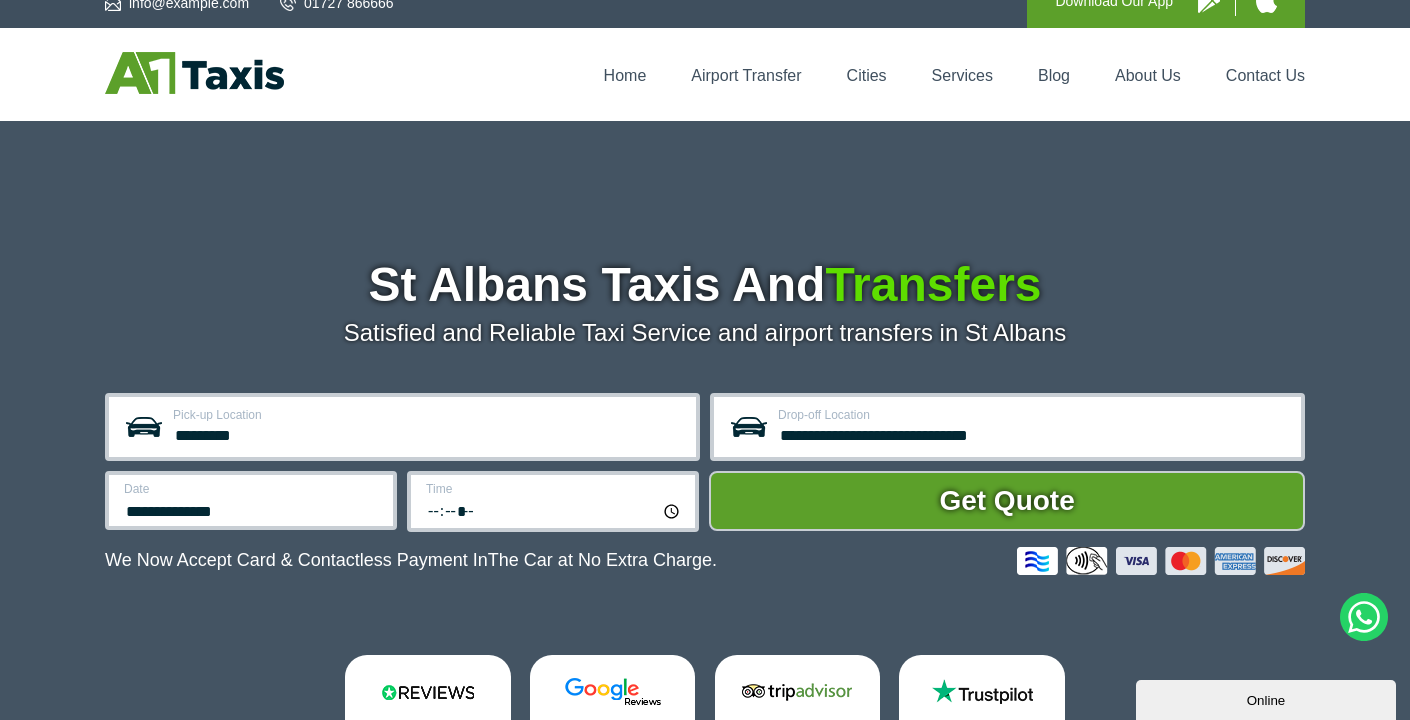 scroll, scrollTop: 0, scrollLeft: 0, axis: both 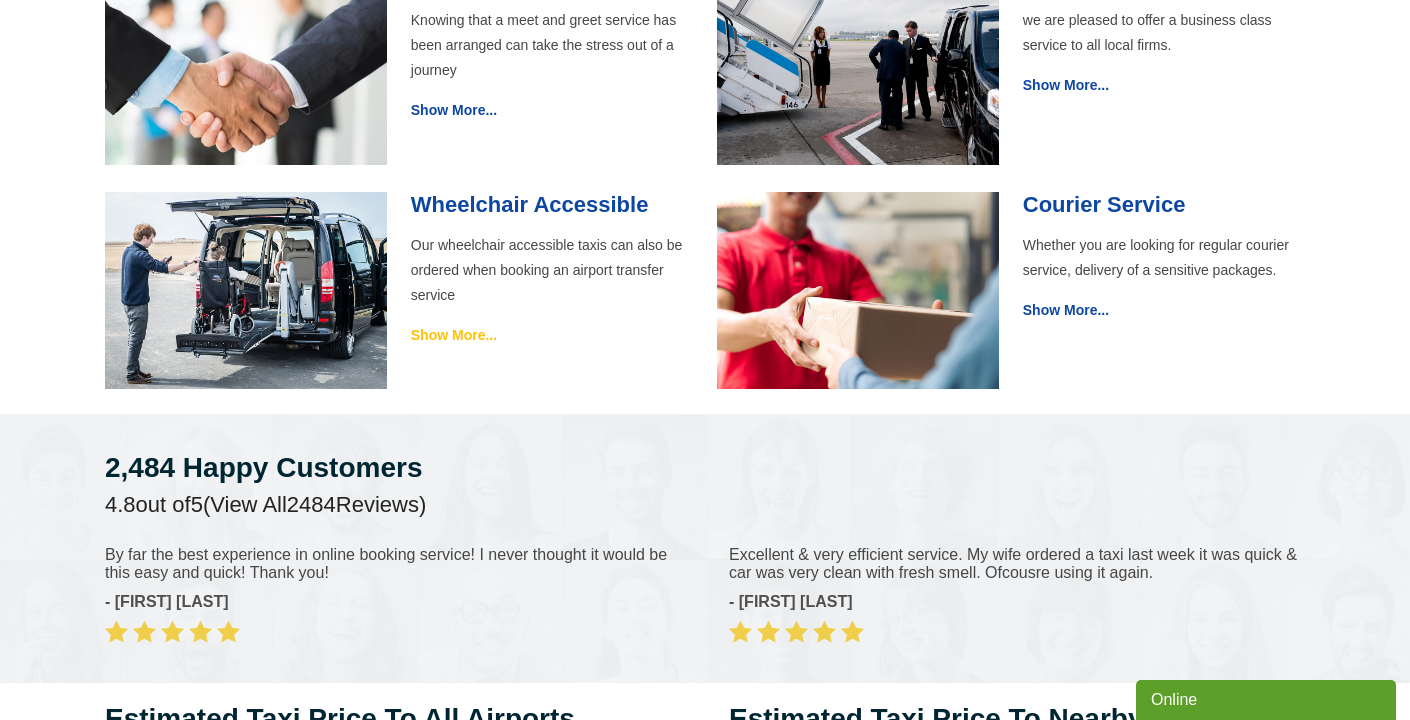 click on "Show More..." at bounding box center (454, 335) 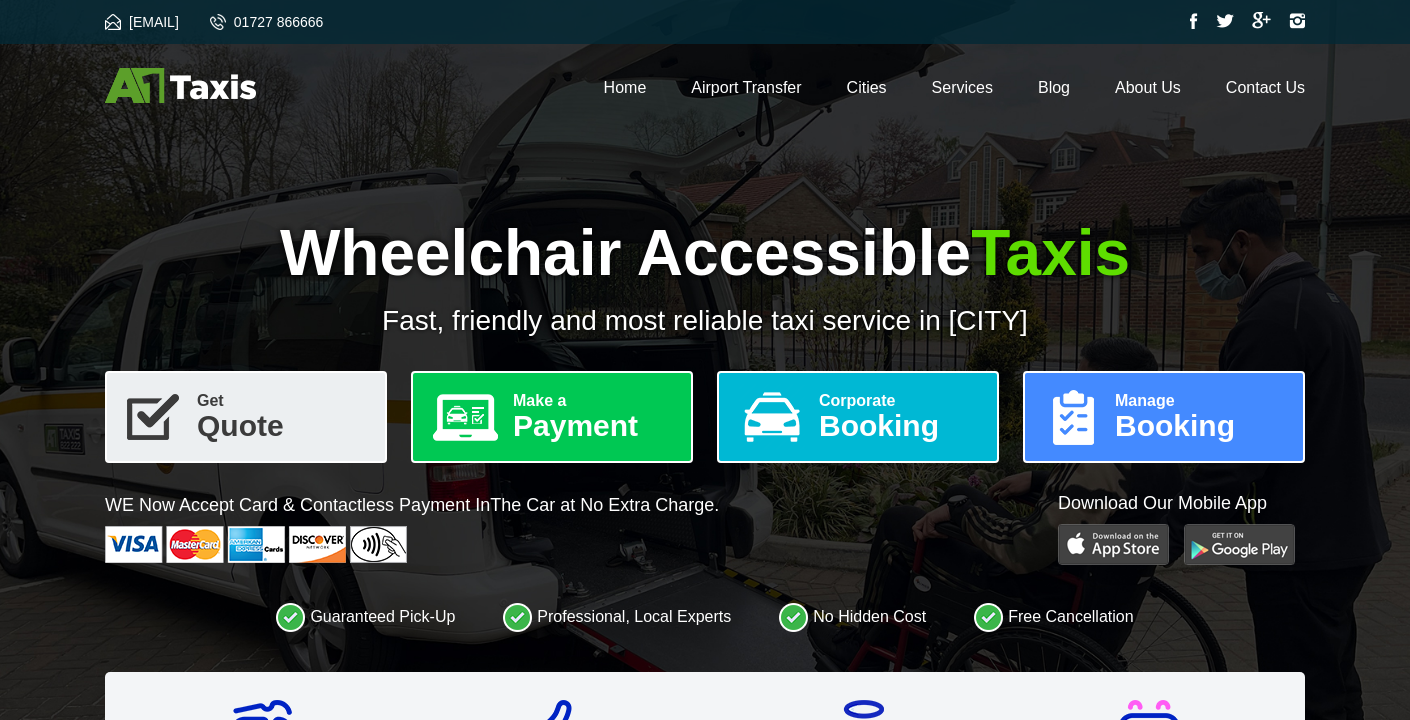 scroll, scrollTop: 0, scrollLeft: 0, axis: both 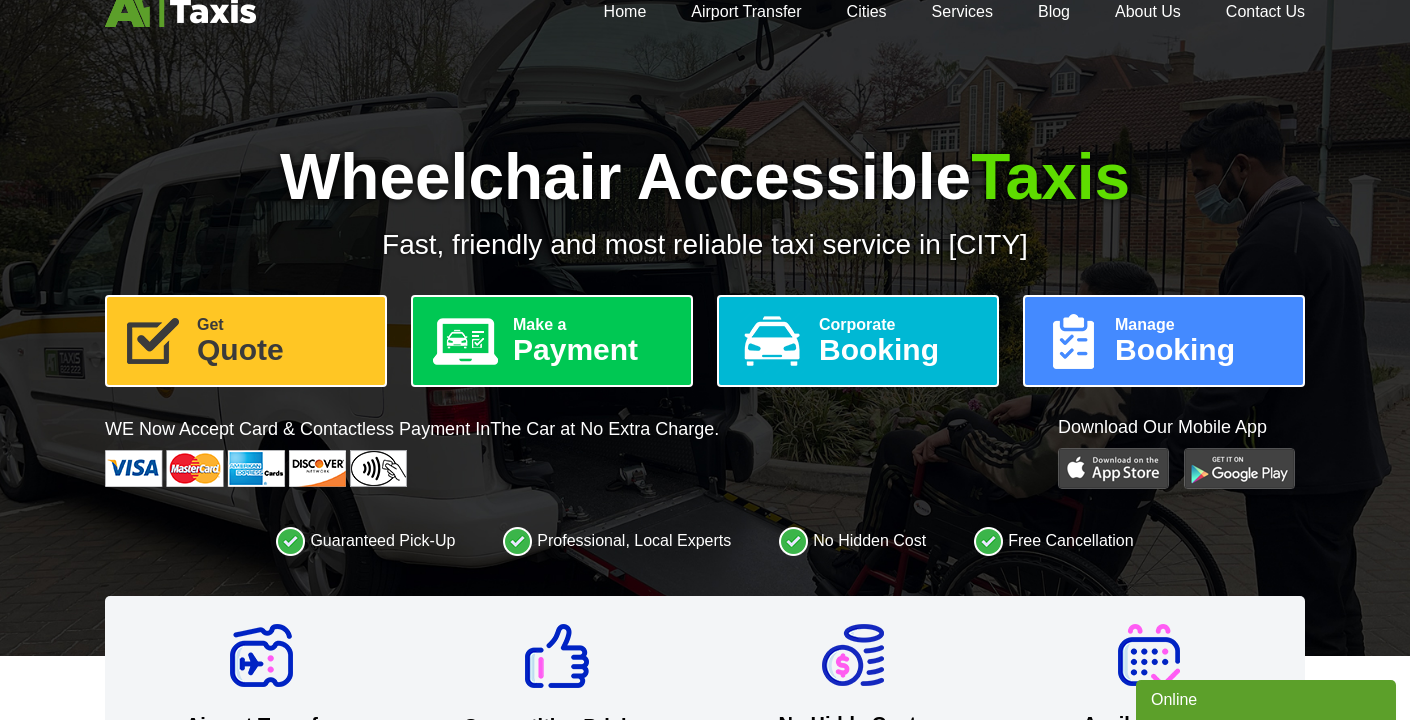 click on "Get" at bounding box center (283, 325) 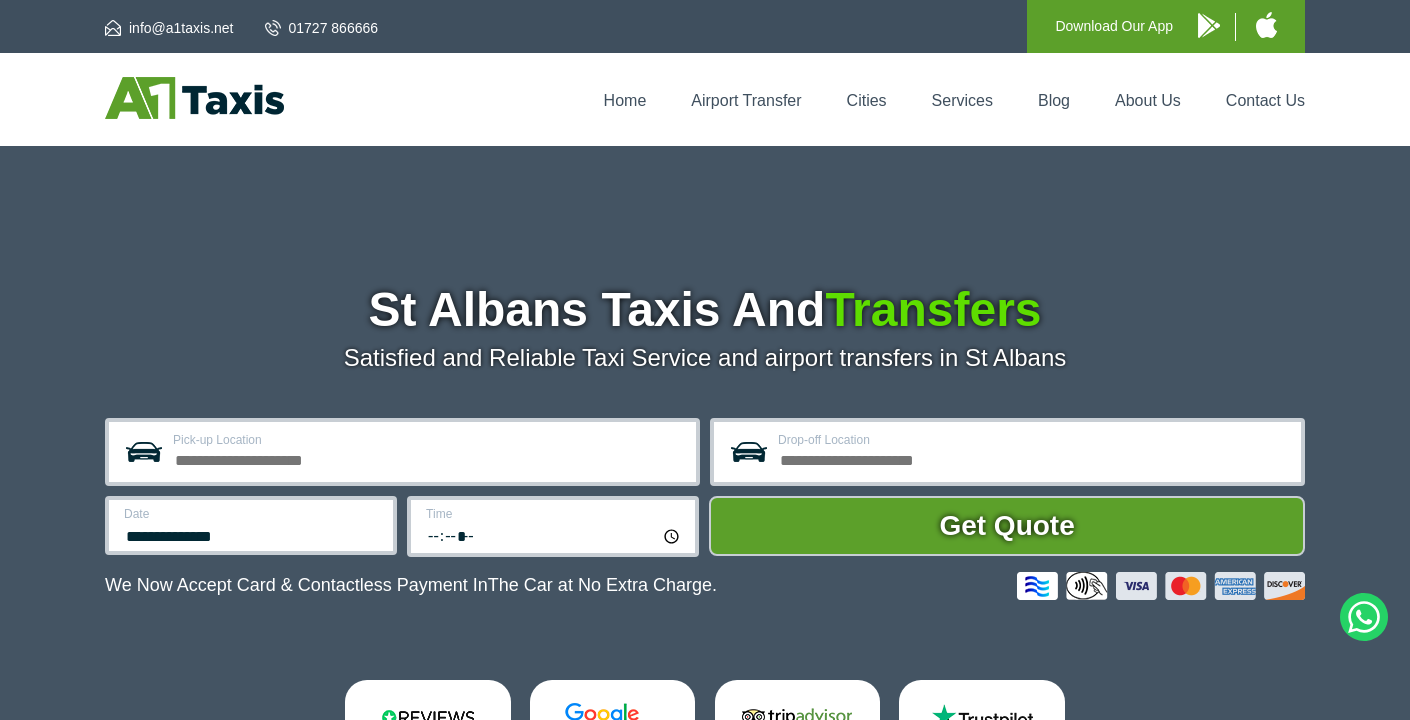 scroll, scrollTop: 0, scrollLeft: 0, axis: both 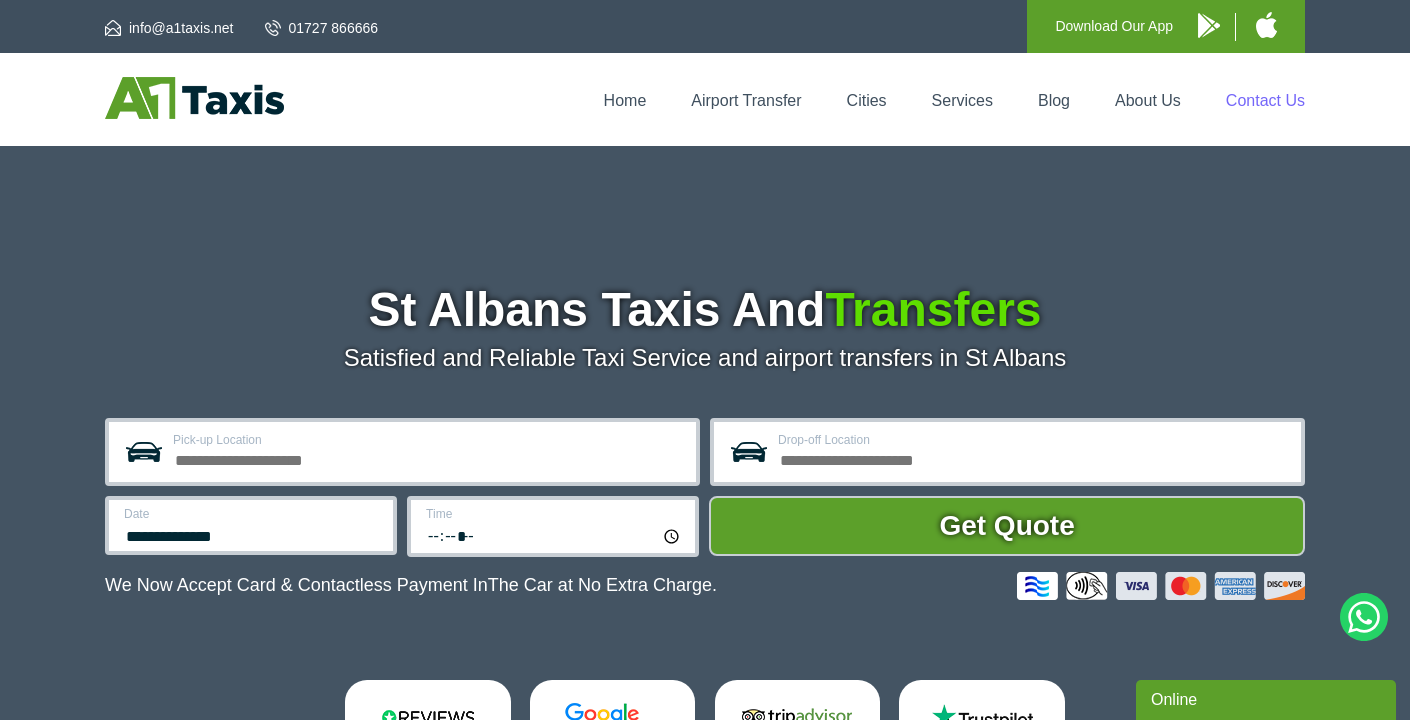 click on "Contact Us" at bounding box center [1265, 100] 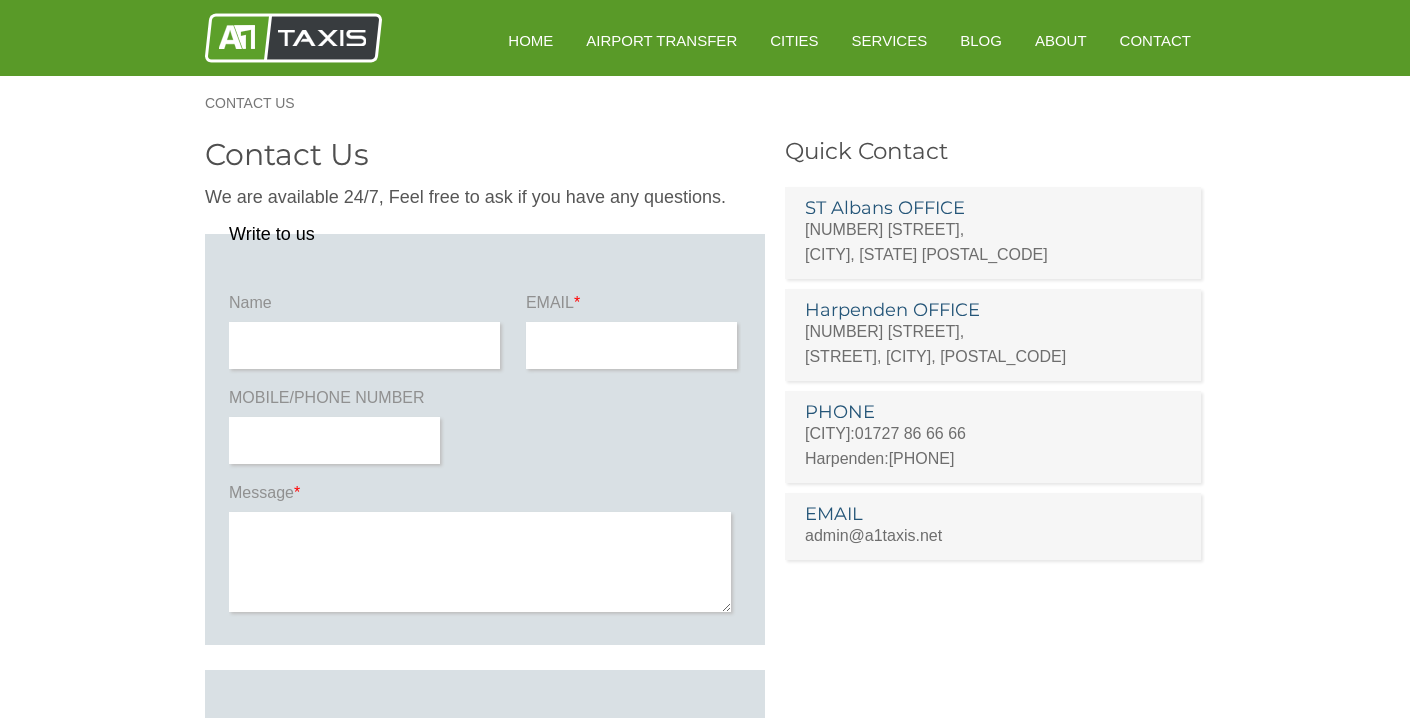 scroll, scrollTop: 0, scrollLeft: 0, axis: both 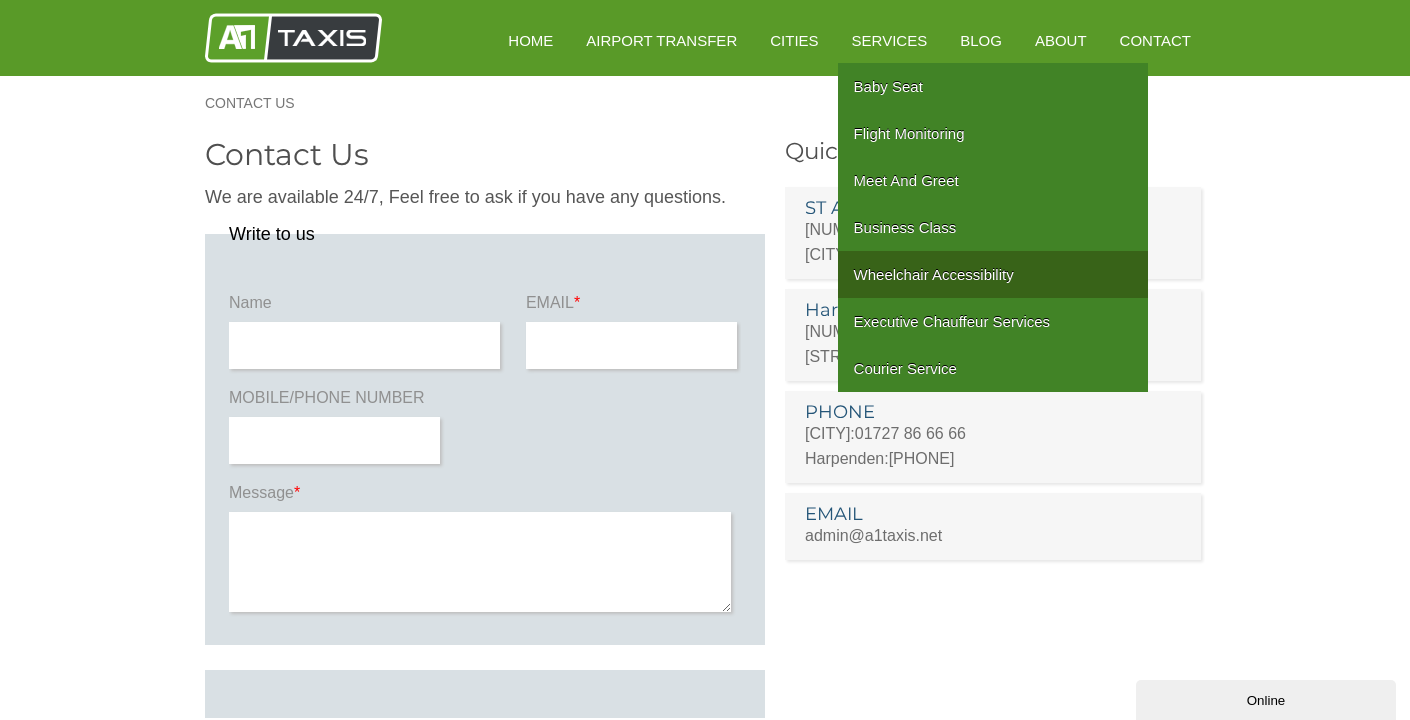 click on "Wheelchair Accessibility" at bounding box center [993, 274] 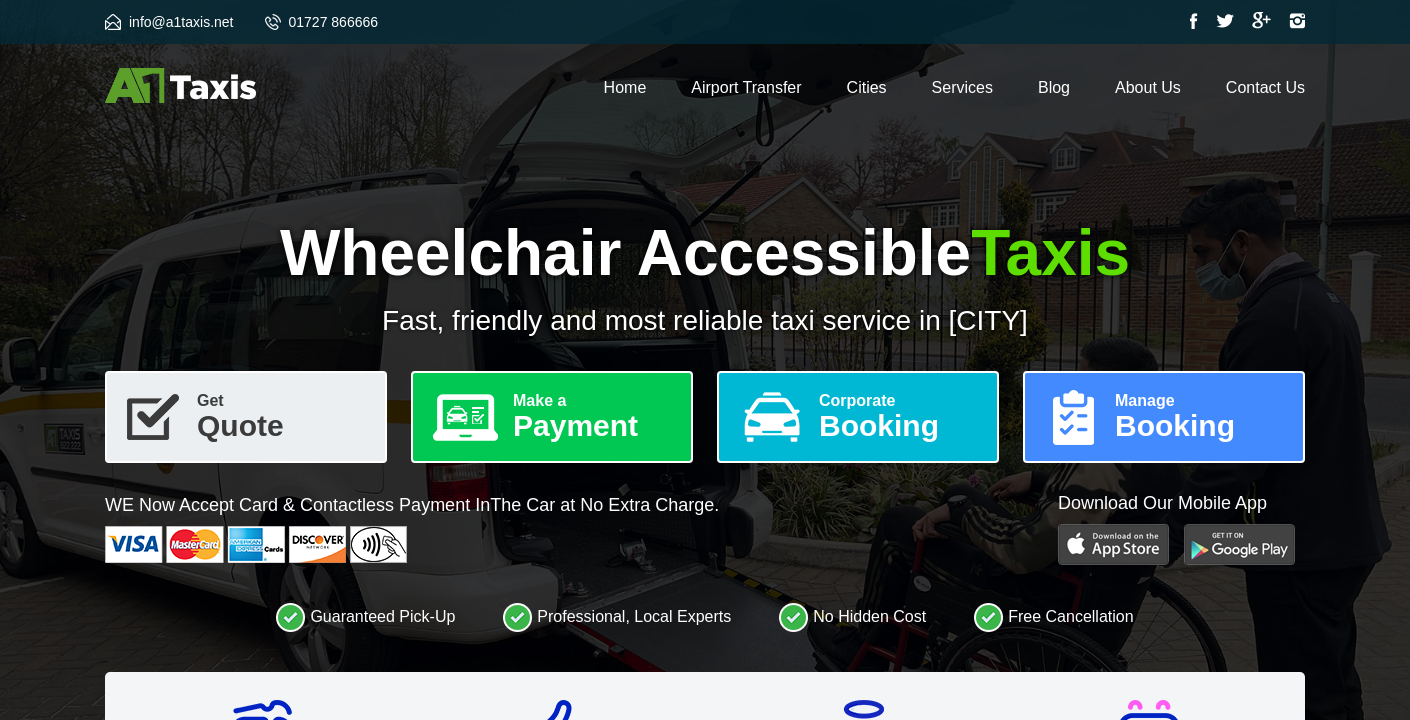 scroll, scrollTop: 0, scrollLeft: 0, axis: both 